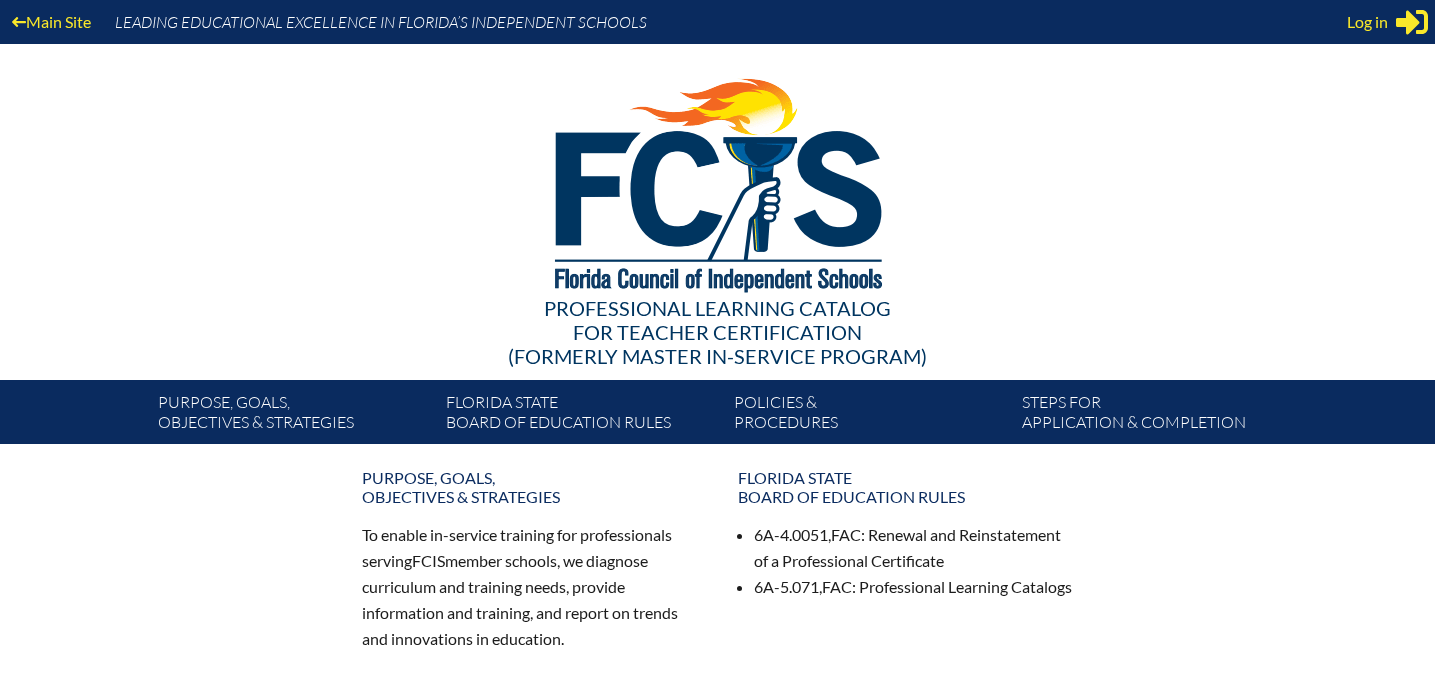 scroll, scrollTop: 0, scrollLeft: 0, axis: both 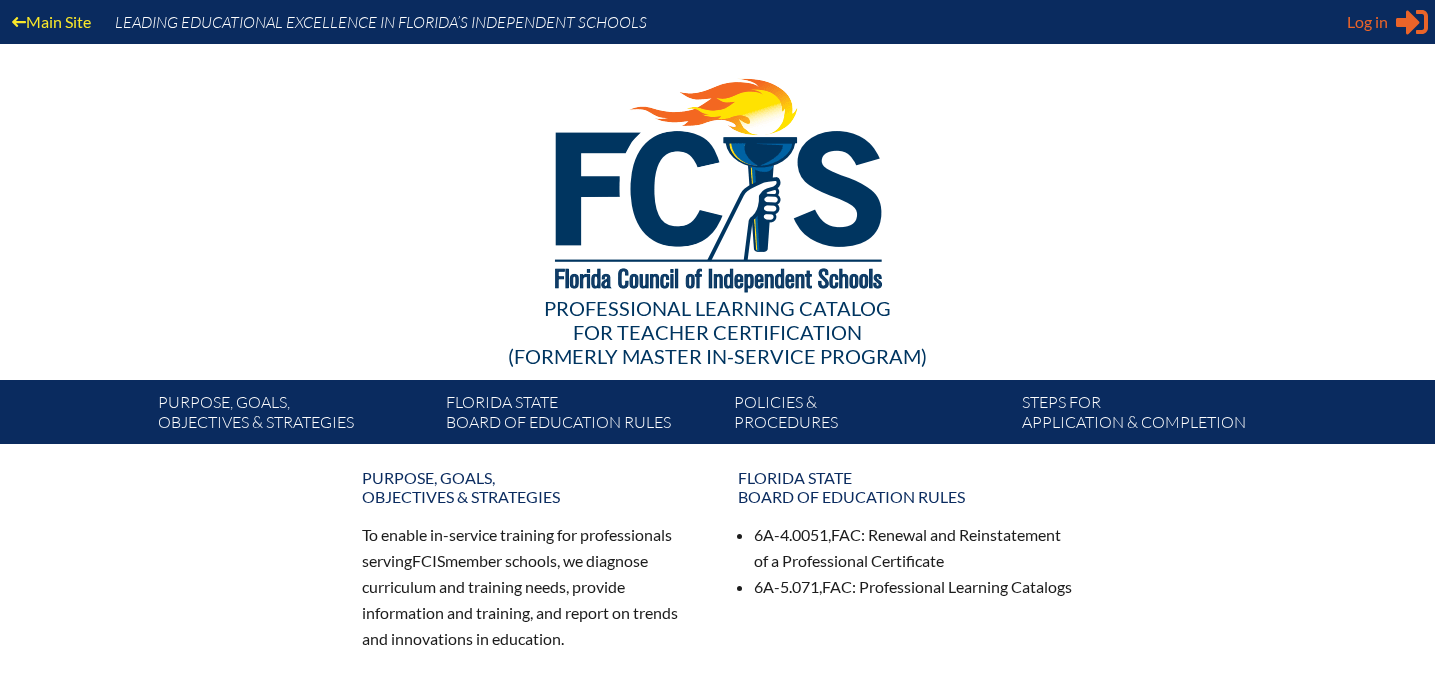 type on "[USERNAME]@example.com" 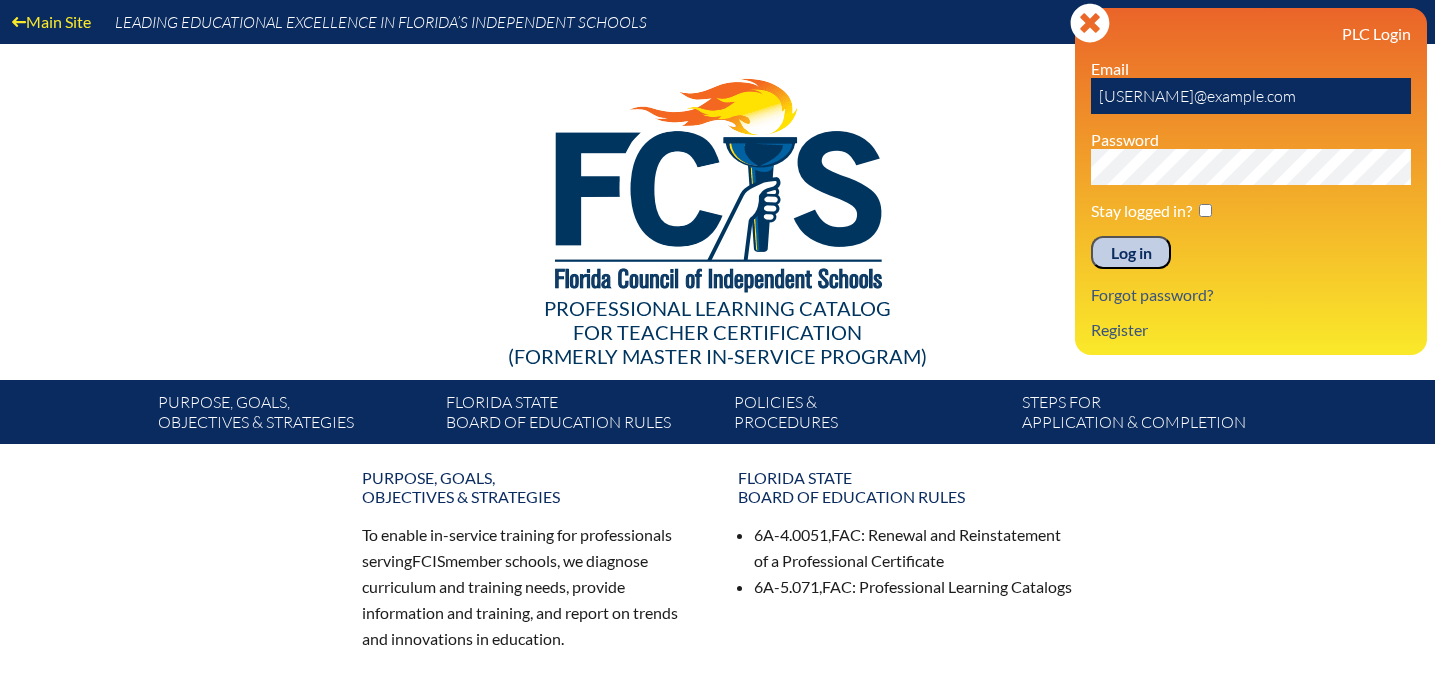 click on "Log in" at bounding box center (1131, 253) 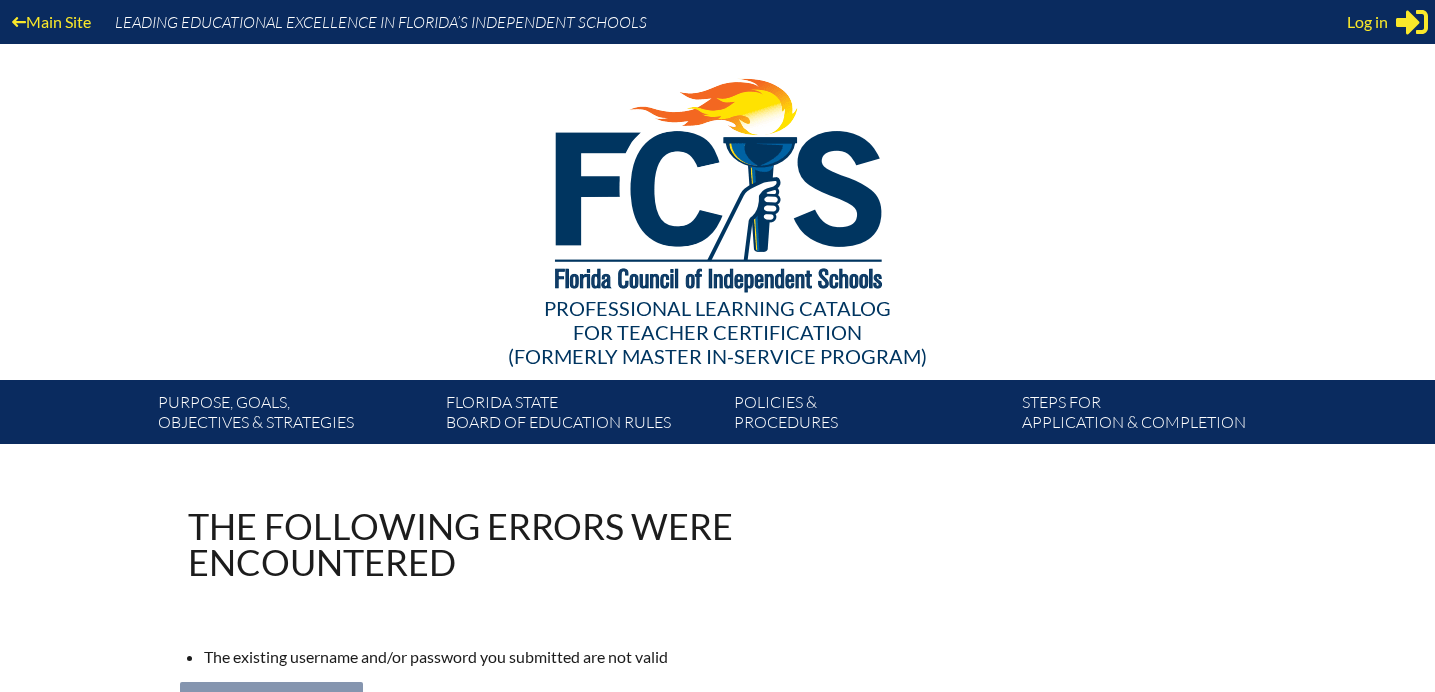 scroll, scrollTop: 0, scrollLeft: 0, axis: both 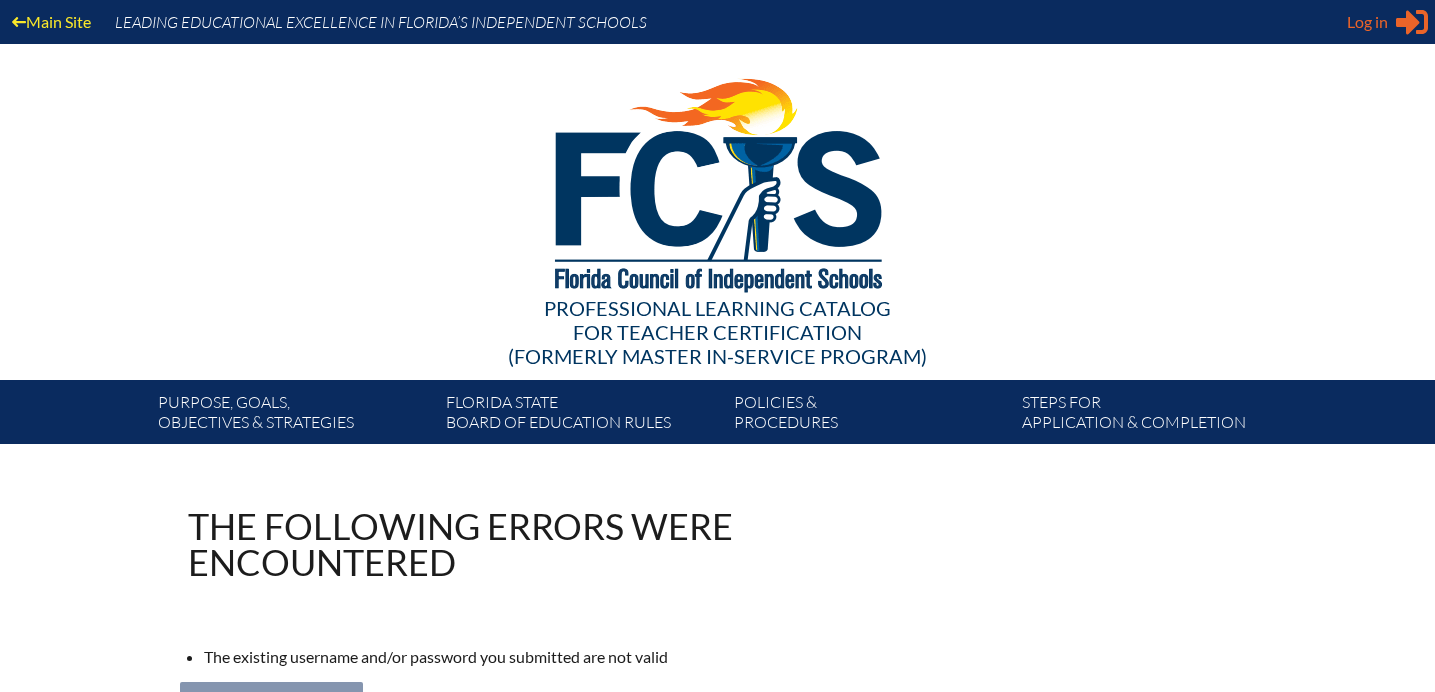 type on "smiller@lhps.org" 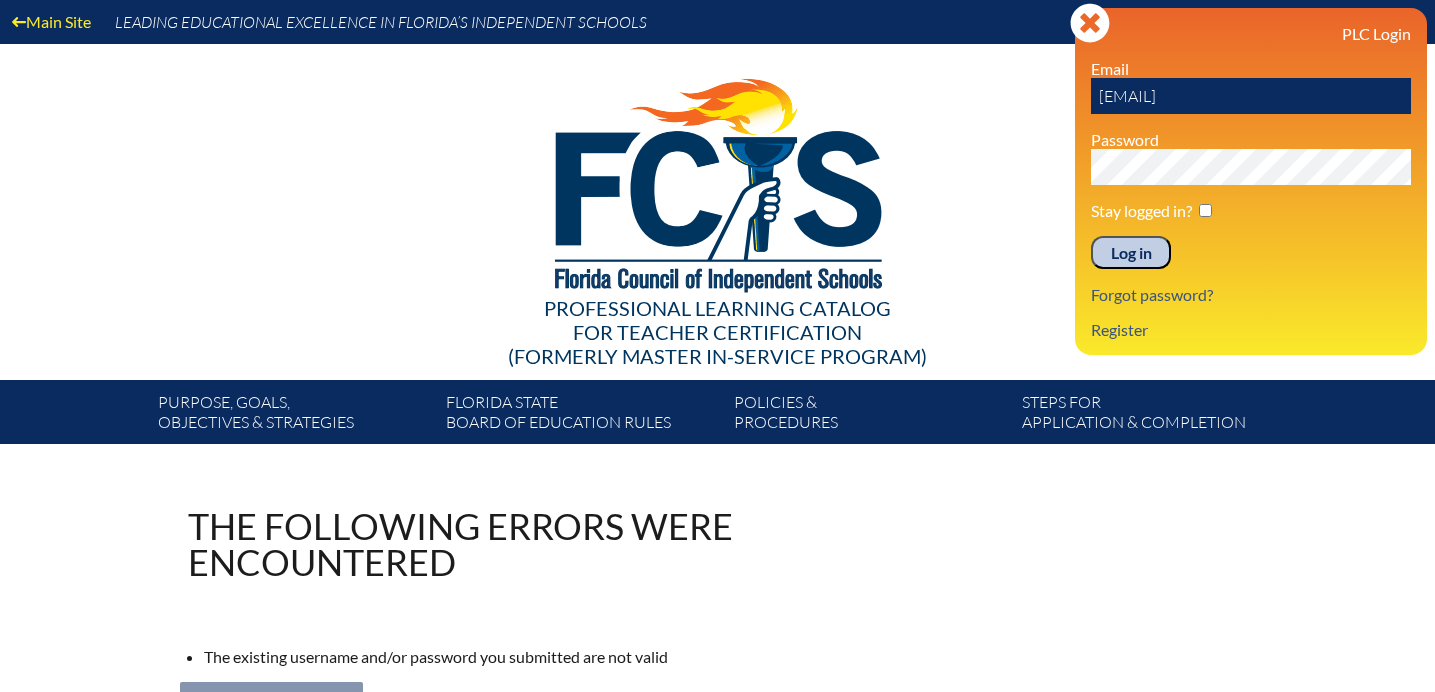 click on "Log in" at bounding box center [1131, 253] 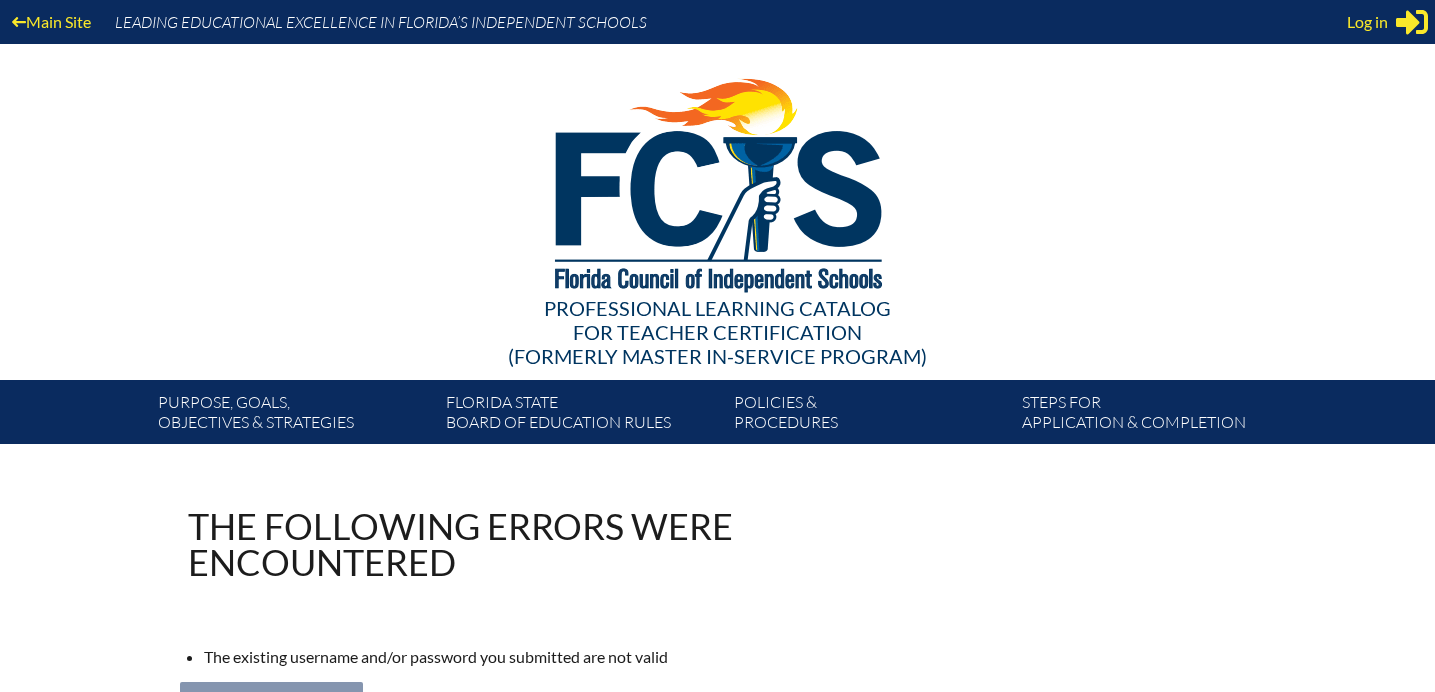 scroll, scrollTop: 0, scrollLeft: 0, axis: both 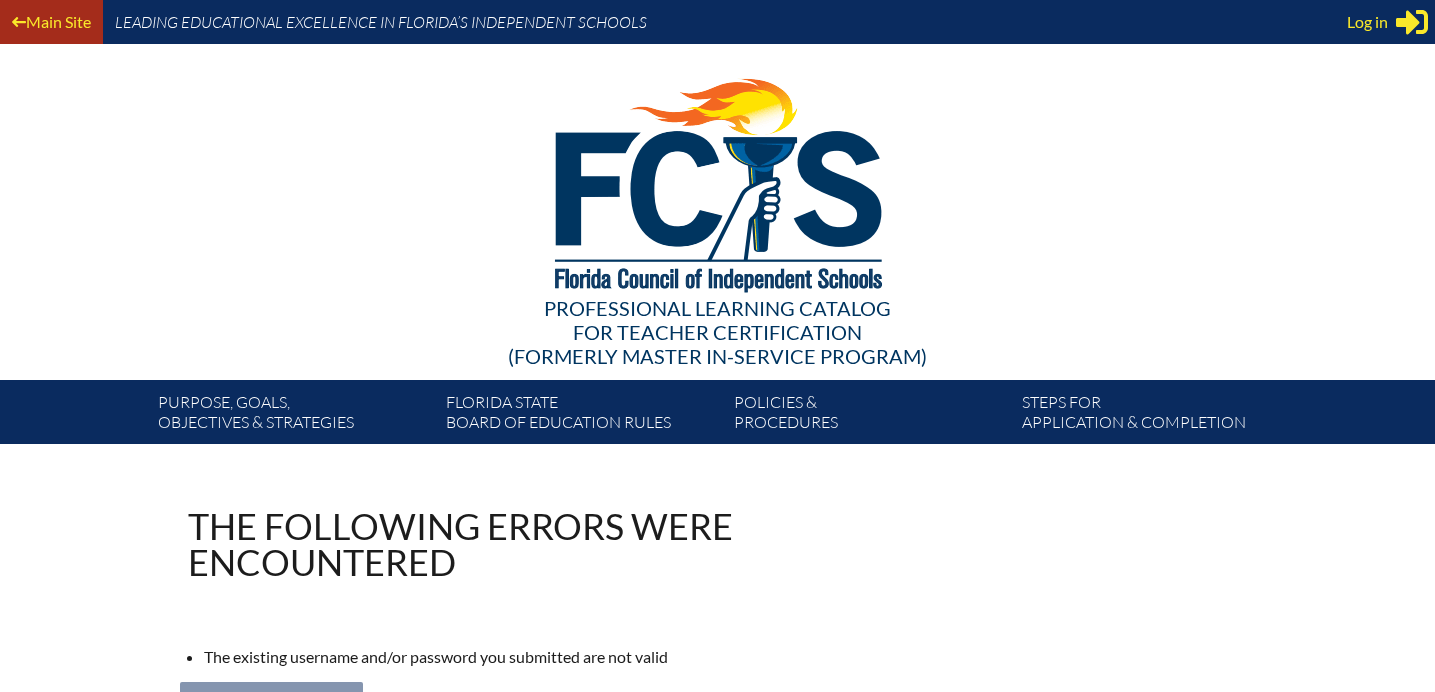type on "[USERNAME]@example.com" 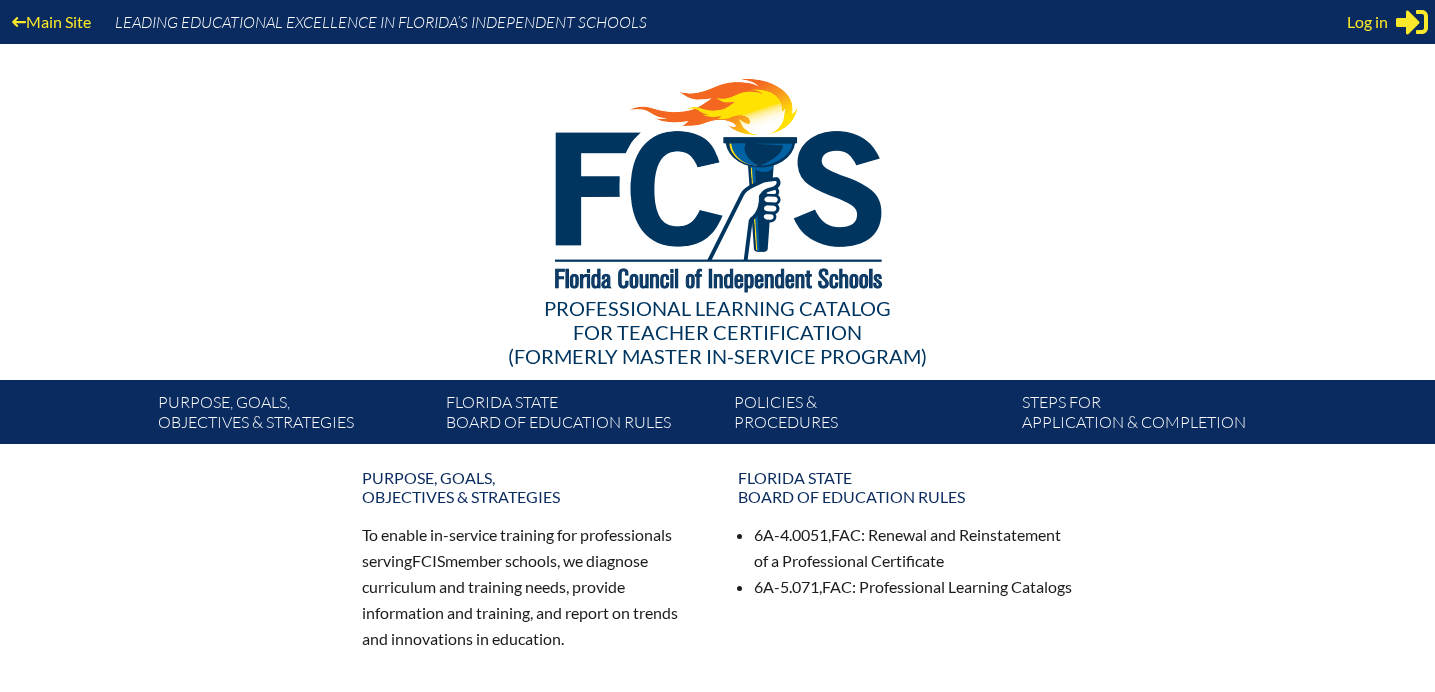 scroll, scrollTop: 0, scrollLeft: 0, axis: both 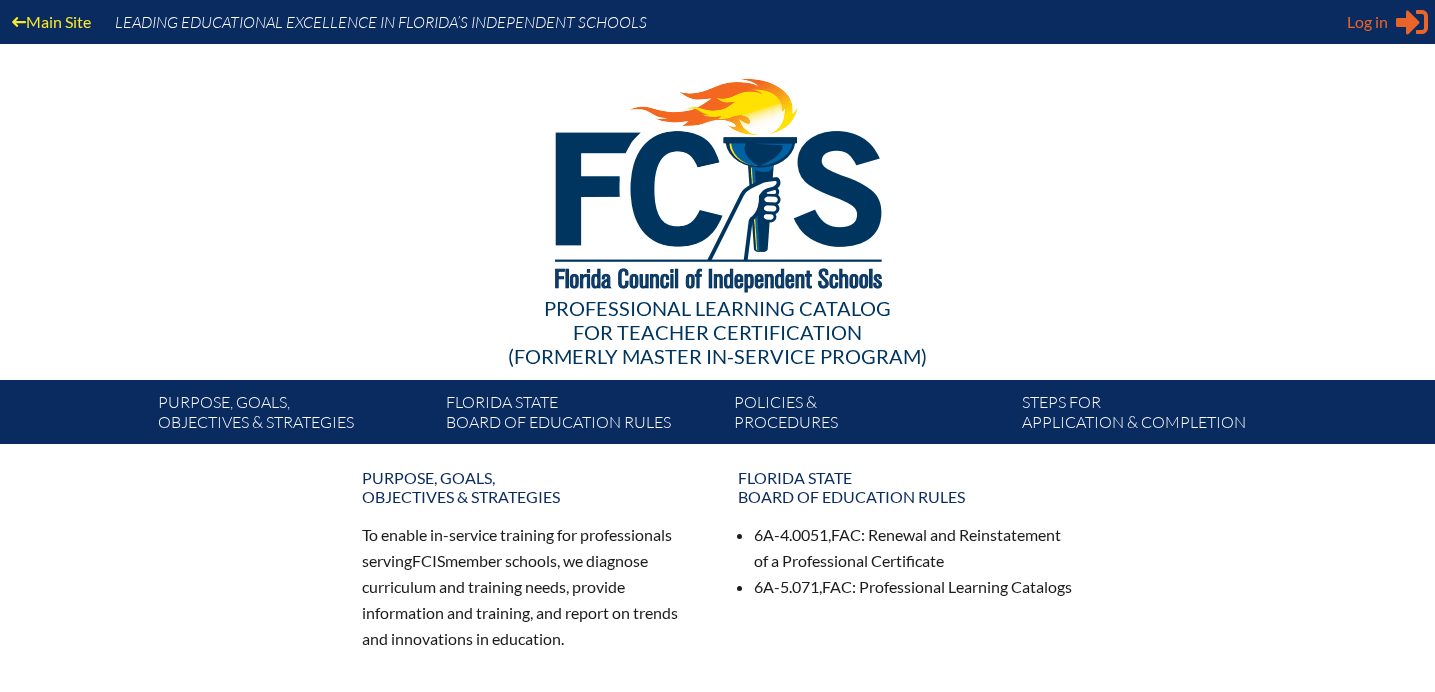 click on "Sign in or register" 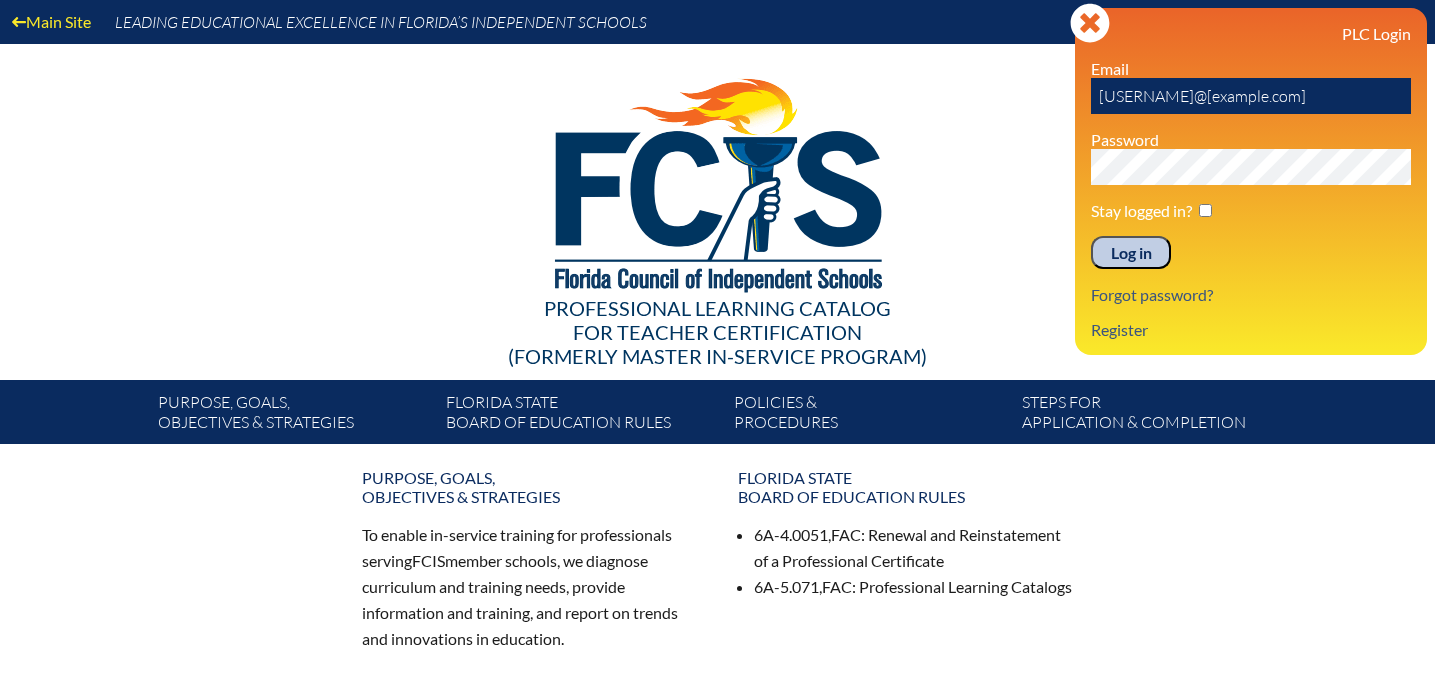 click on "[EMAIL]" at bounding box center [1251, 96] 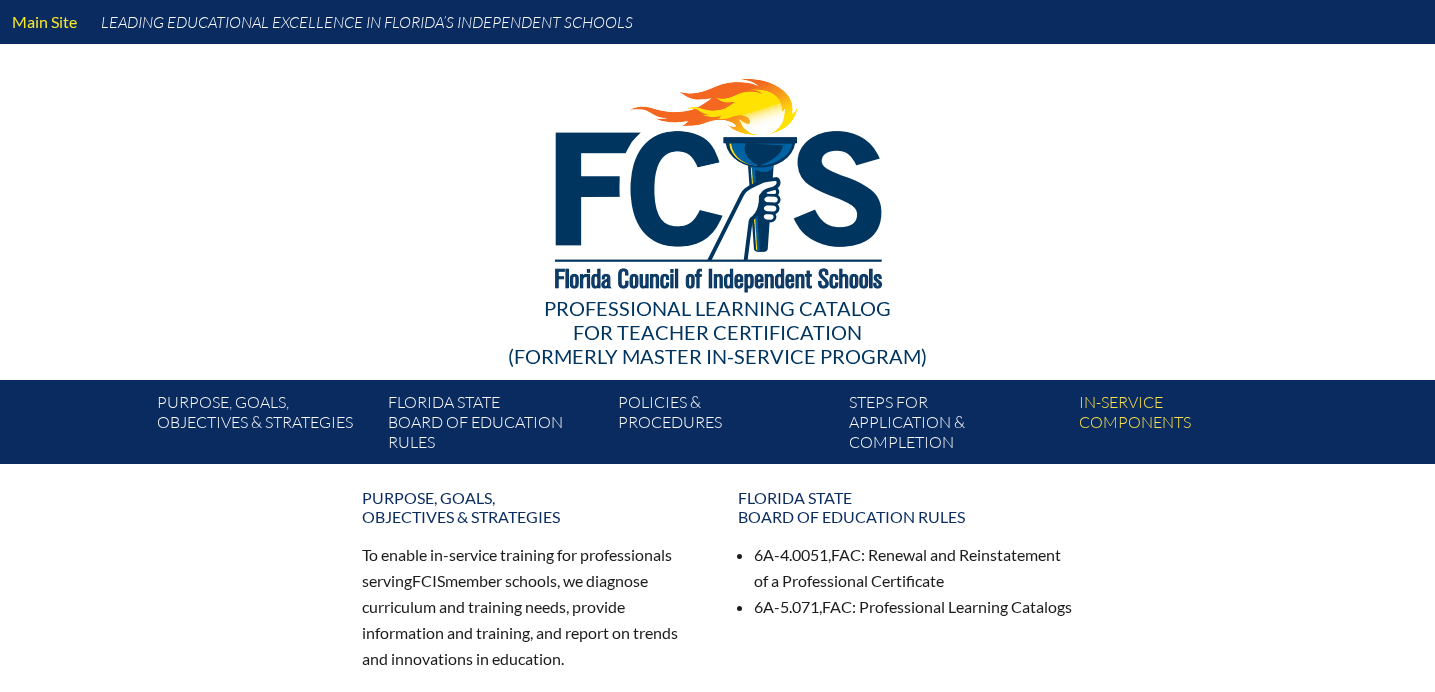 scroll, scrollTop: 0, scrollLeft: 0, axis: both 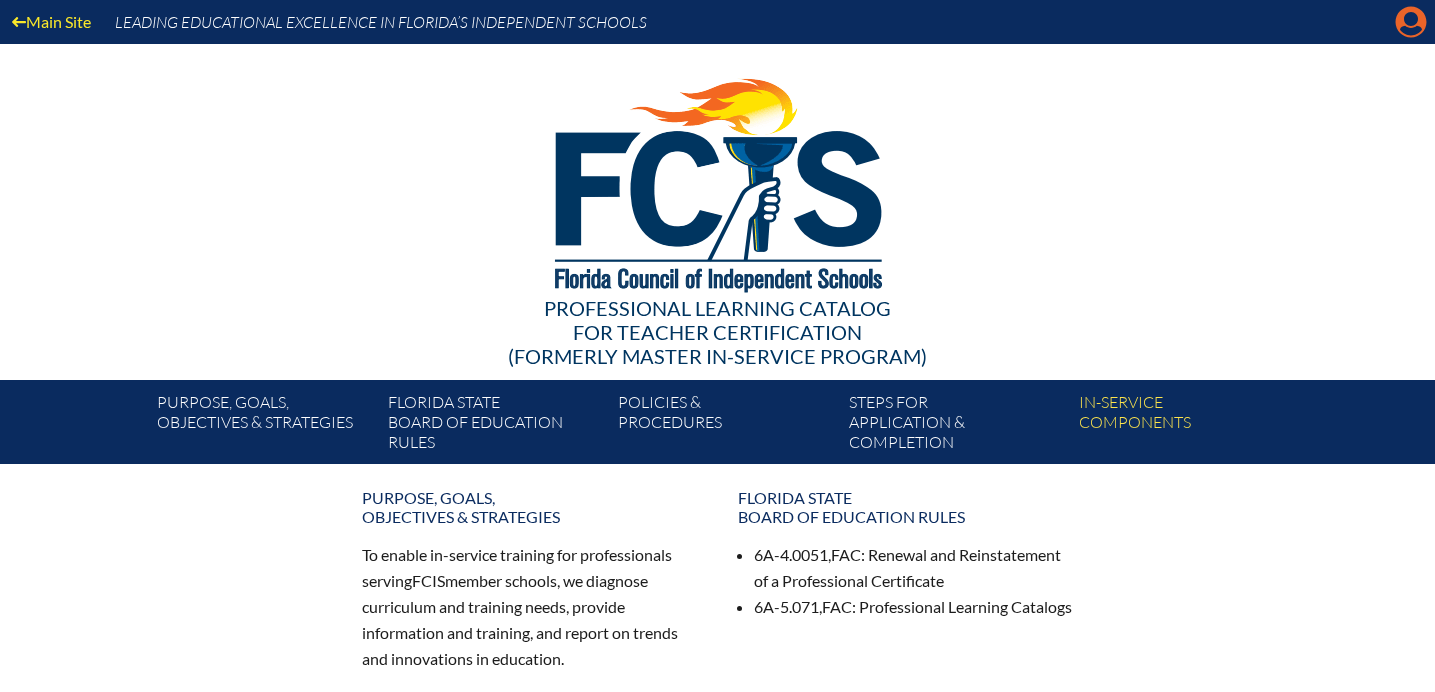 click on "Manage account" 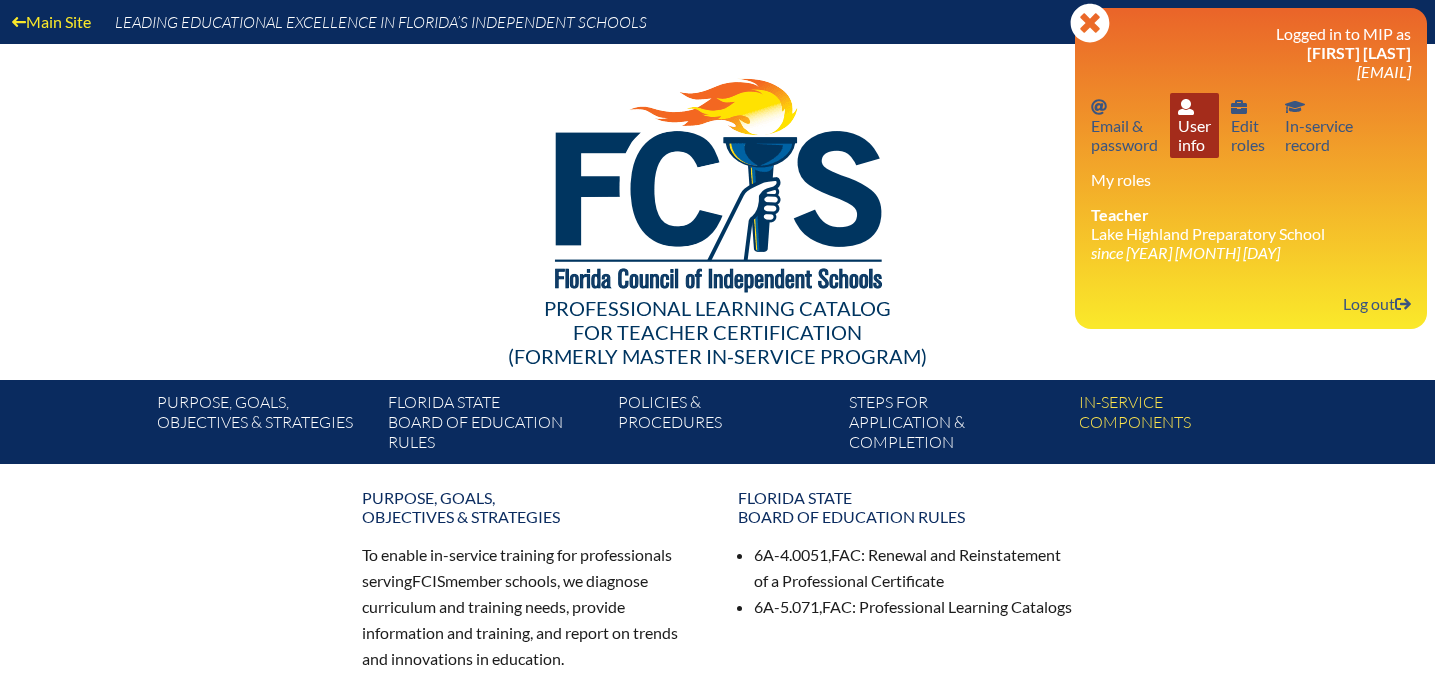 click on "User info
User info" at bounding box center (1194, 125) 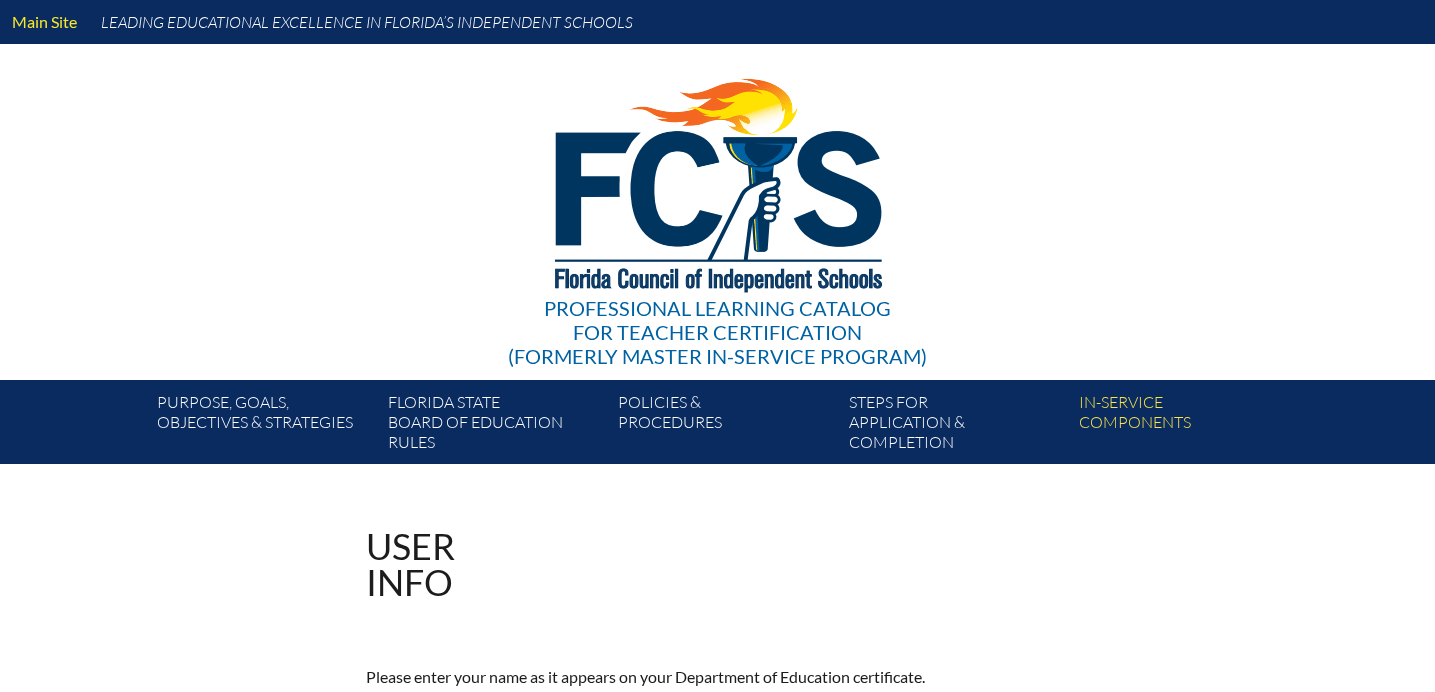 scroll, scrollTop: 0, scrollLeft: 0, axis: both 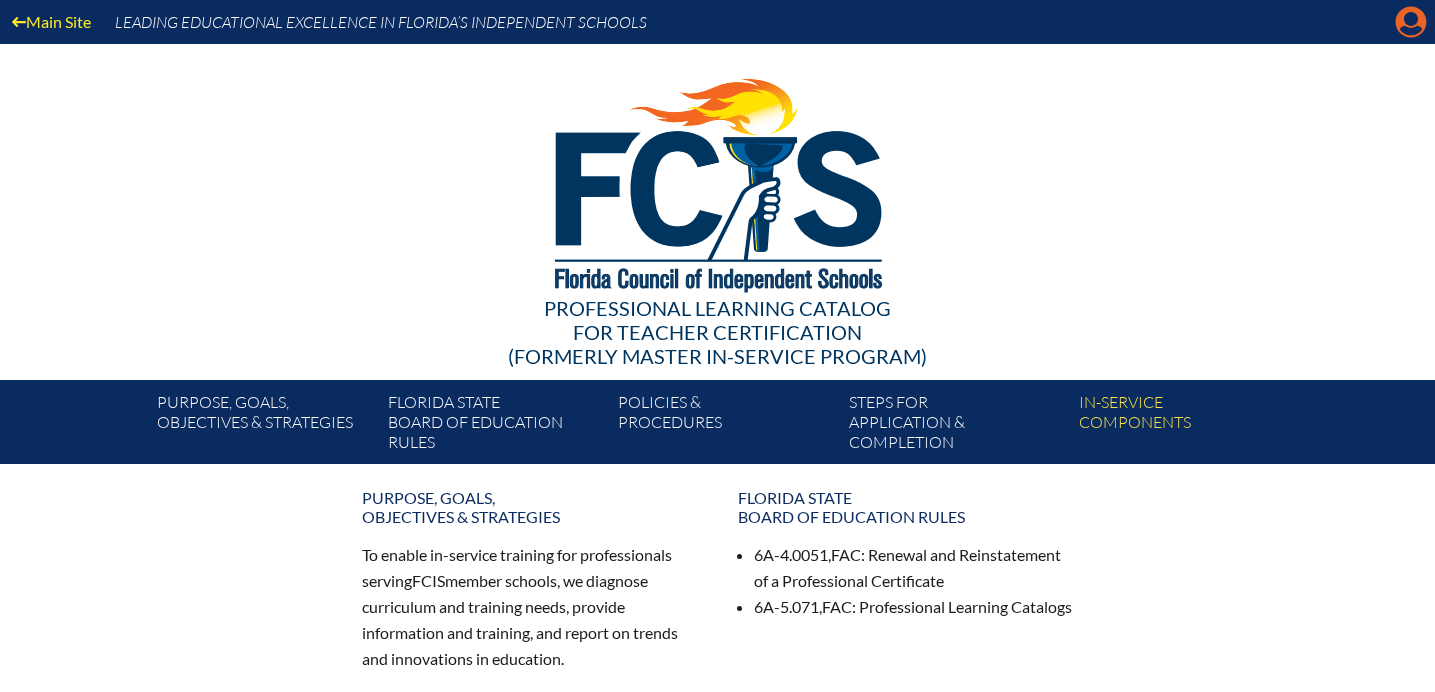 click on "Manage account" 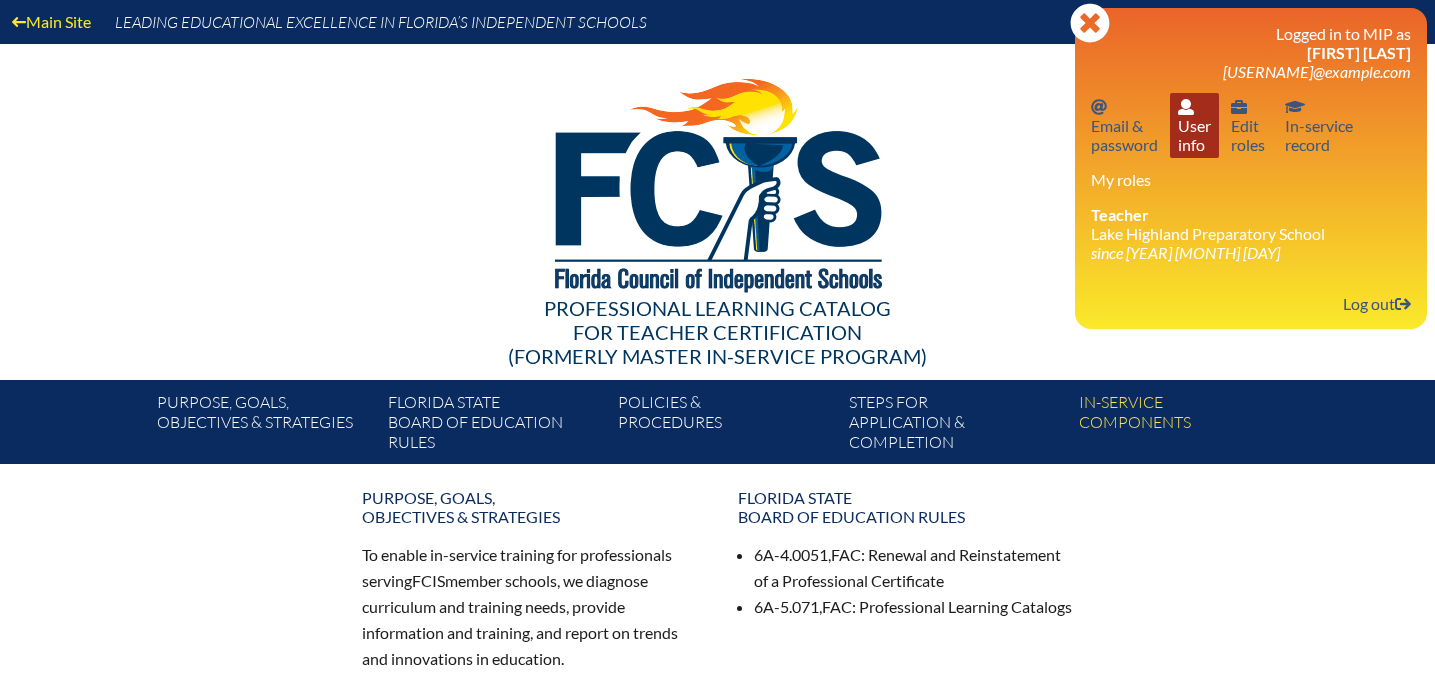 click on "User info
User info" at bounding box center [1194, 125] 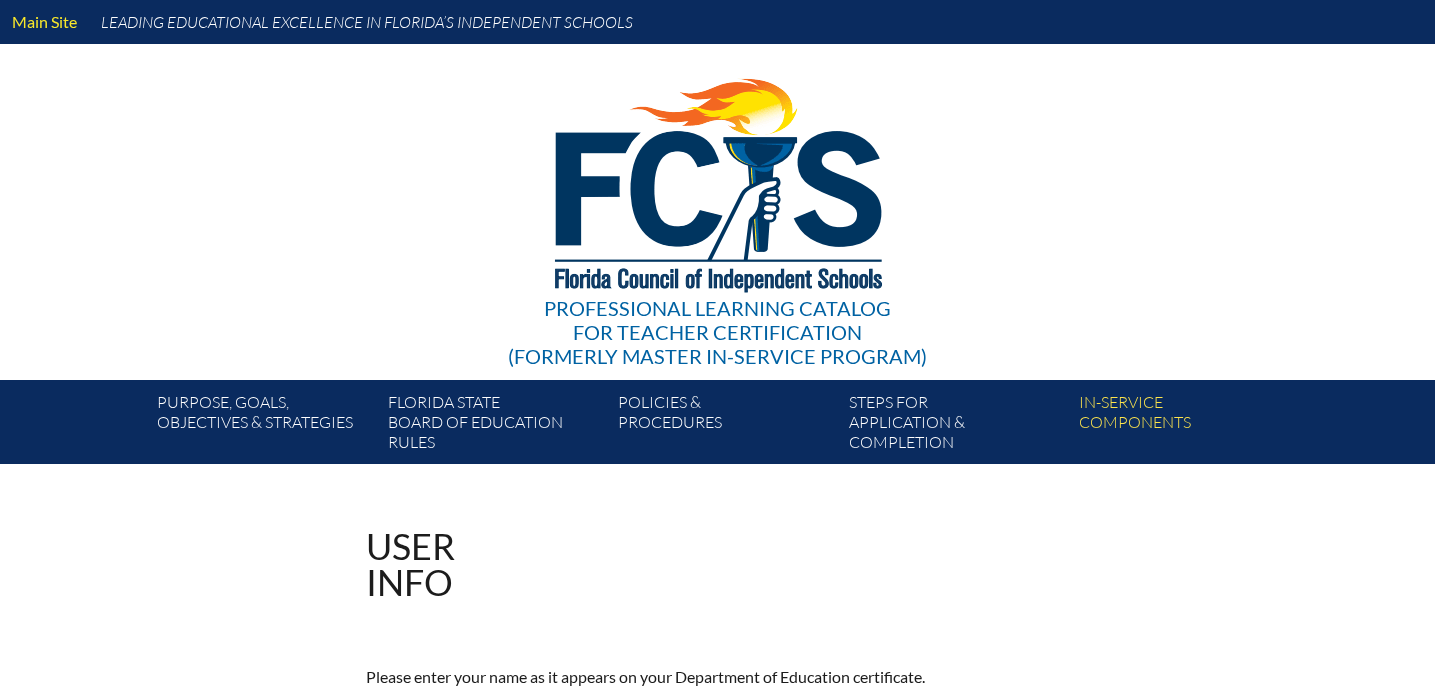 scroll, scrollTop: 0, scrollLeft: 0, axis: both 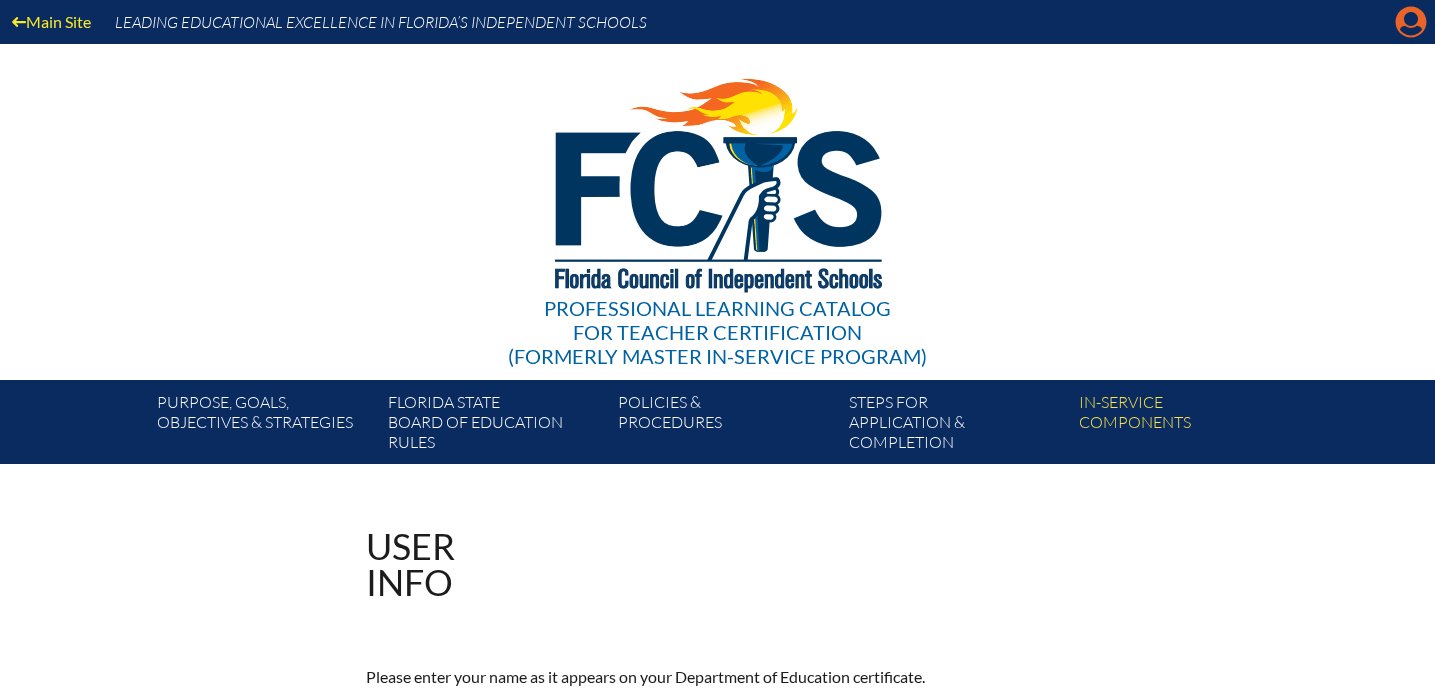 click on "Manage account" 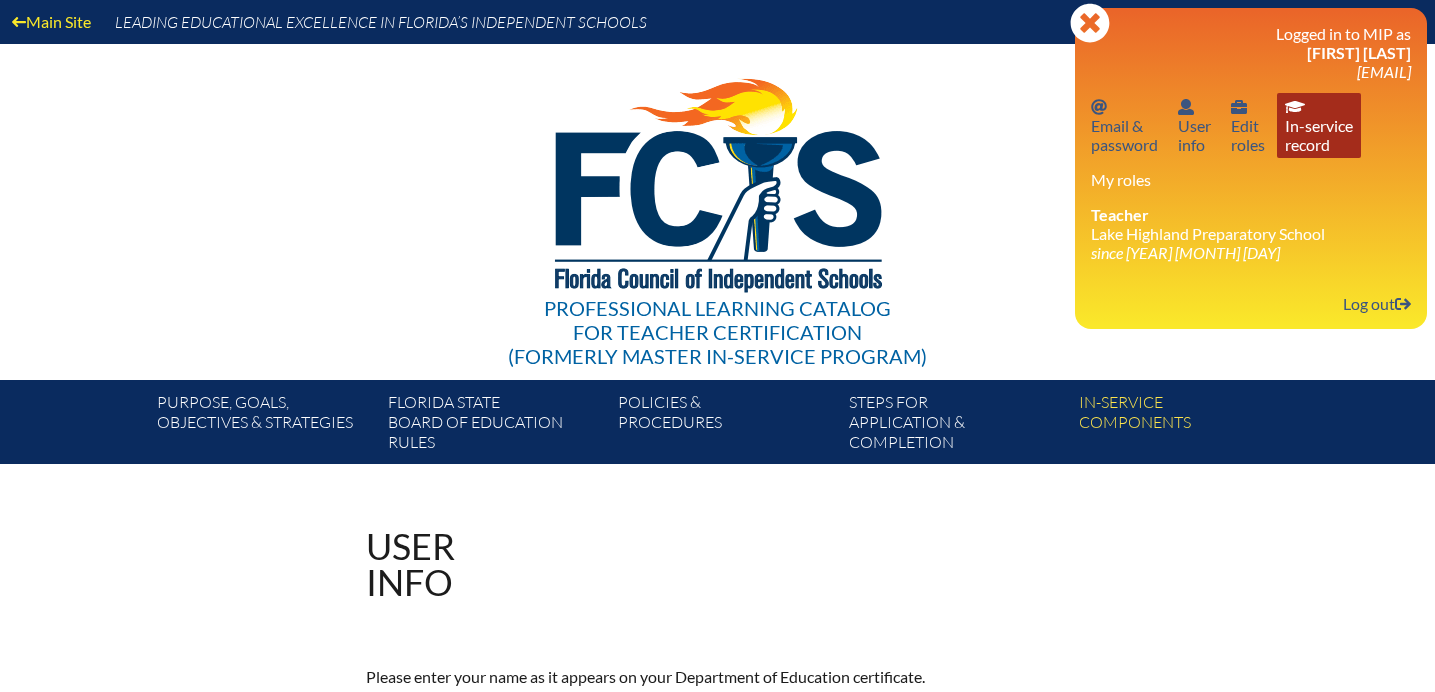 click on "In-service record
In-service record" at bounding box center [1319, 125] 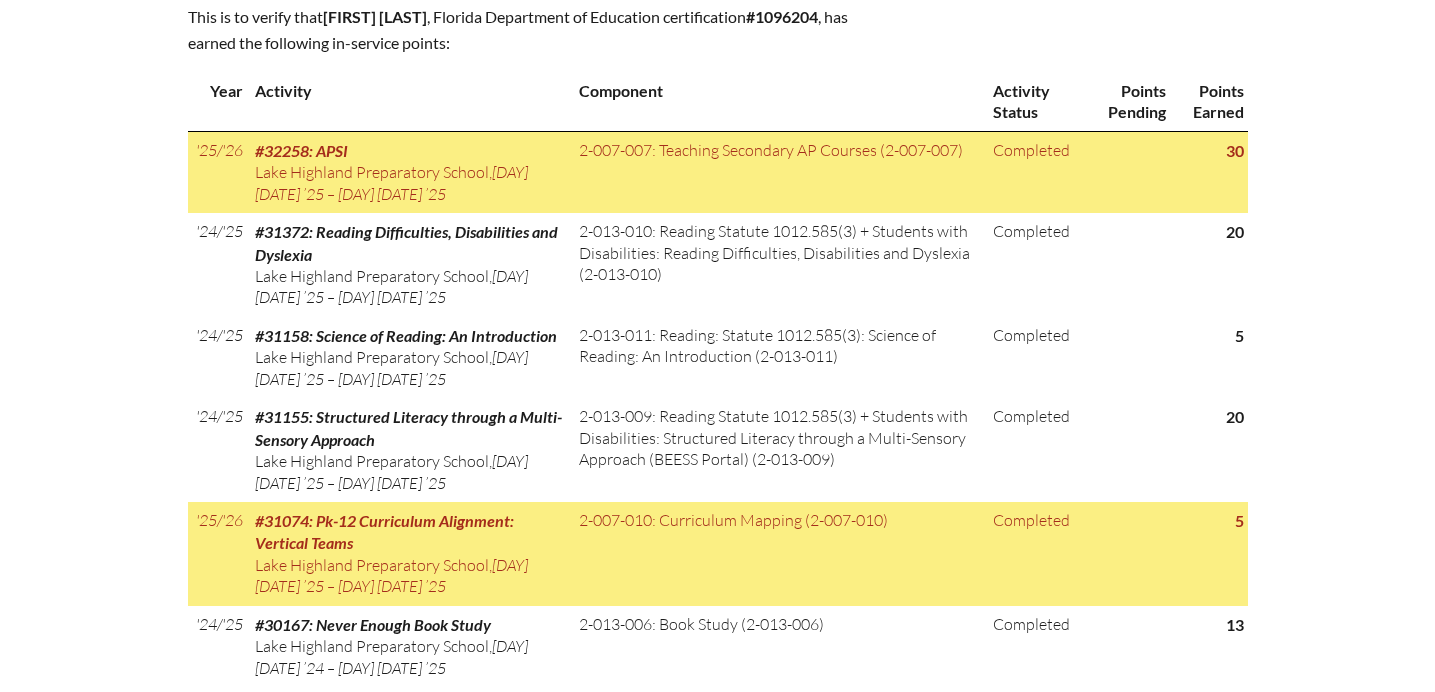 scroll, scrollTop: 1095, scrollLeft: 0, axis: vertical 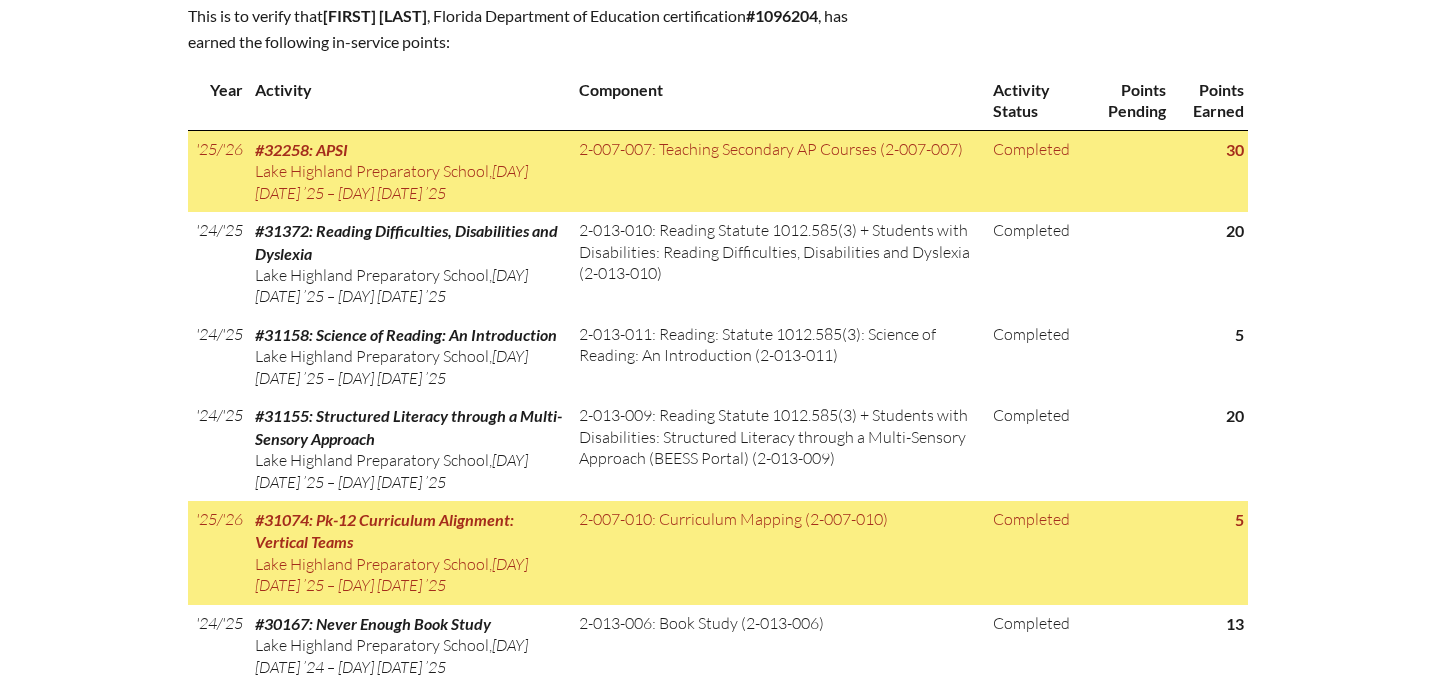 click on "Year" at bounding box center [217, 100] 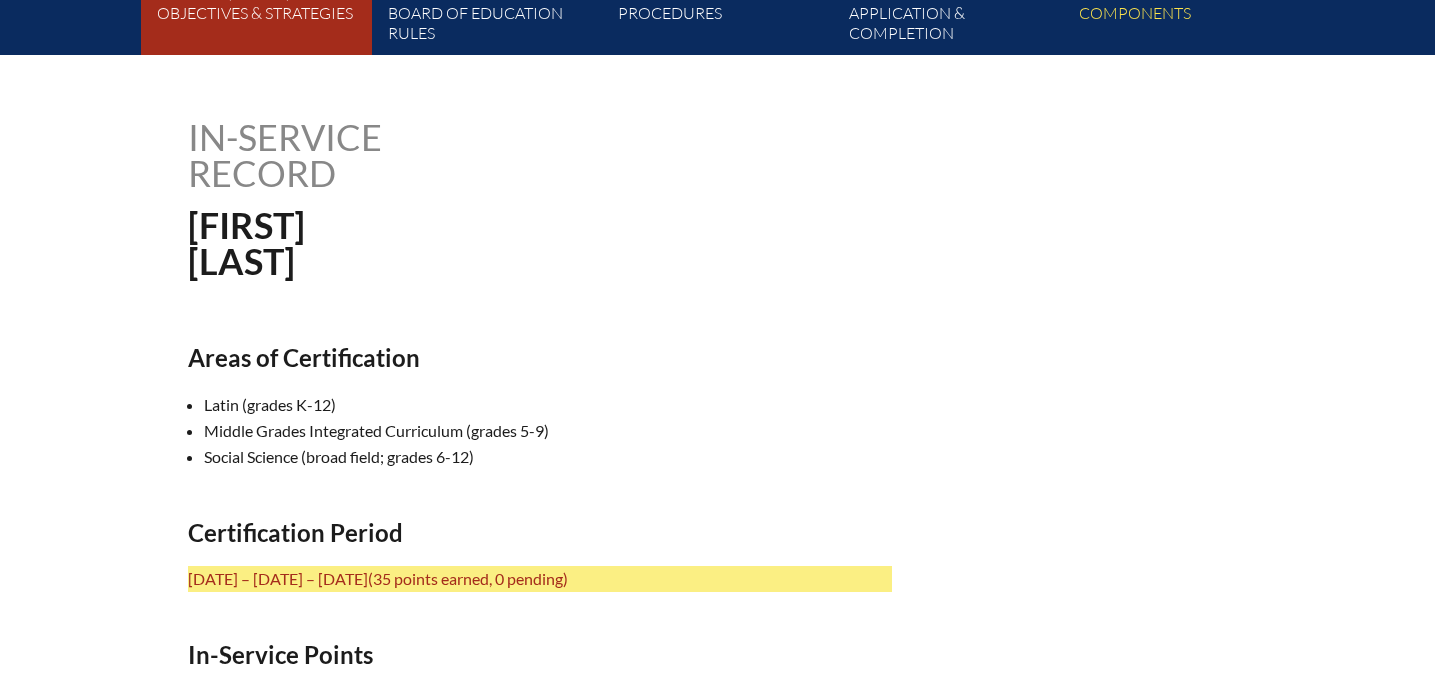 scroll, scrollTop: 396, scrollLeft: 0, axis: vertical 